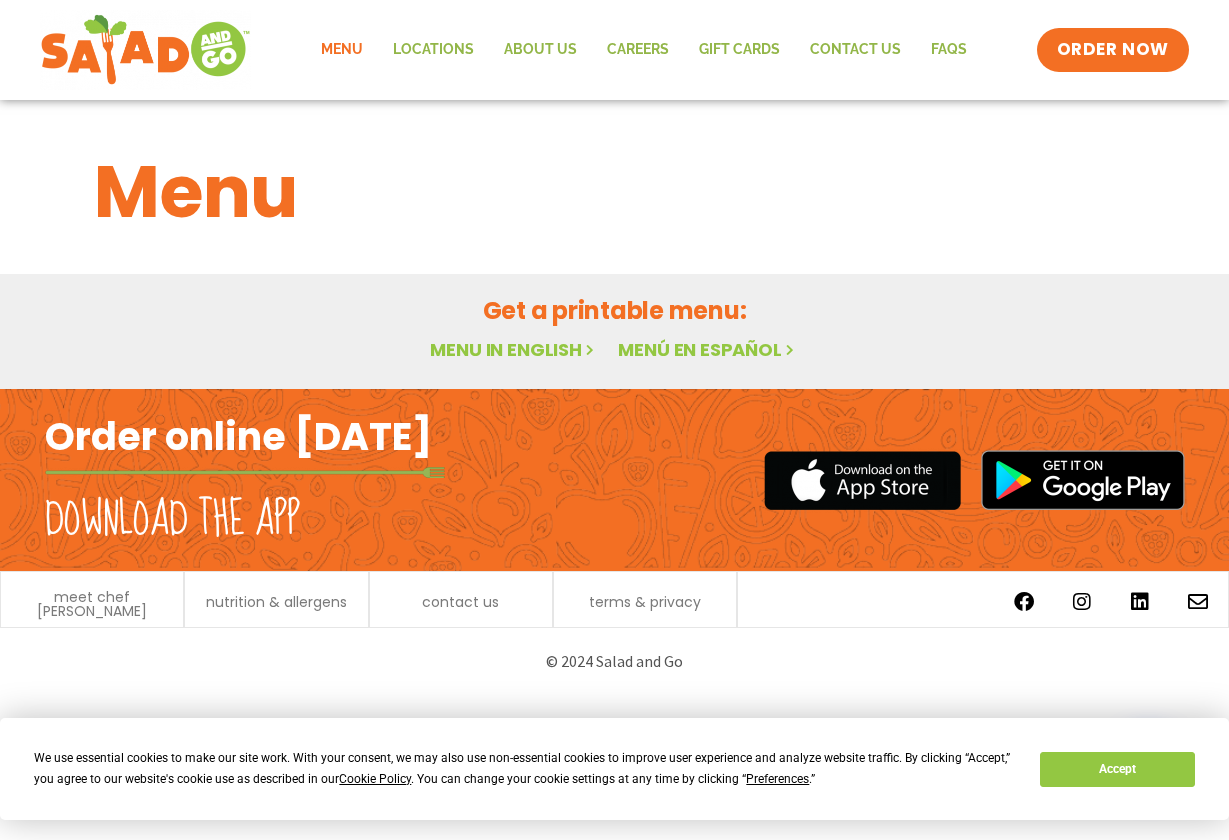 scroll, scrollTop: 0, scrollLeft: 0, axis: both 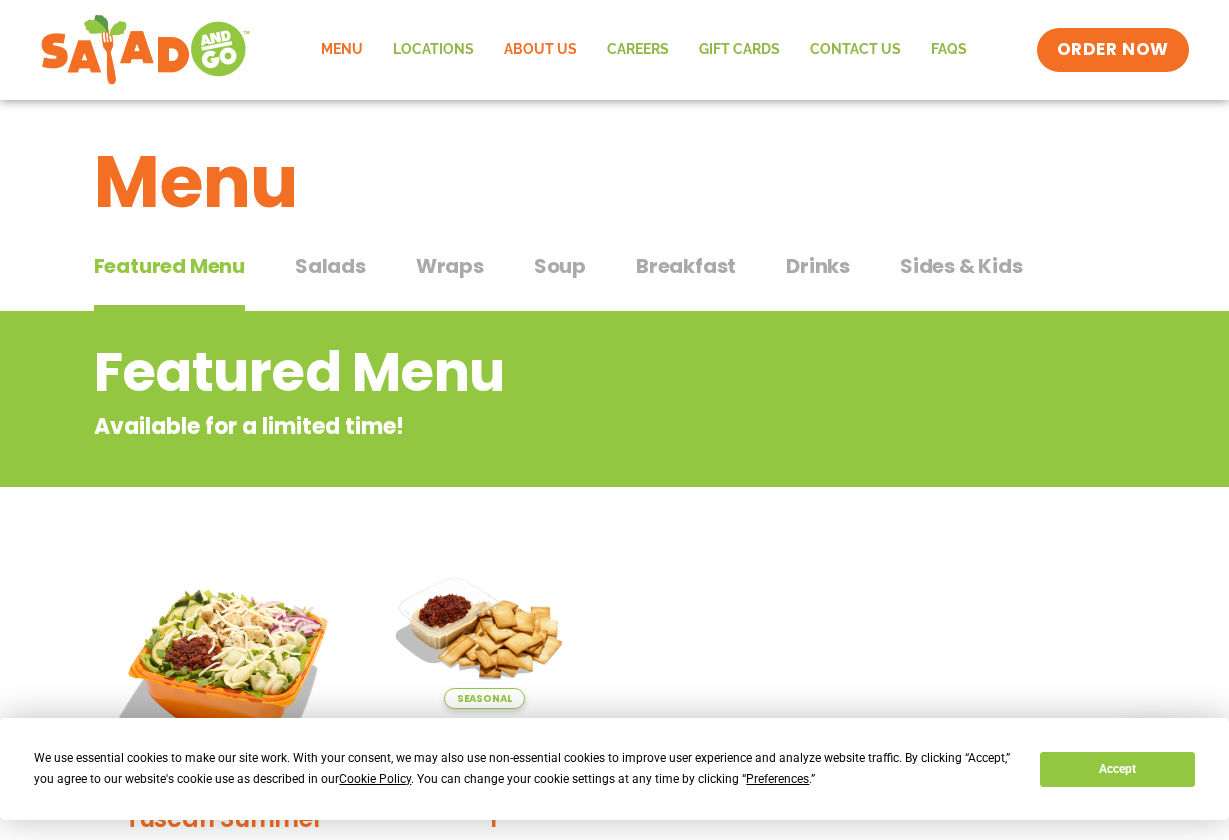 click on "About Us" 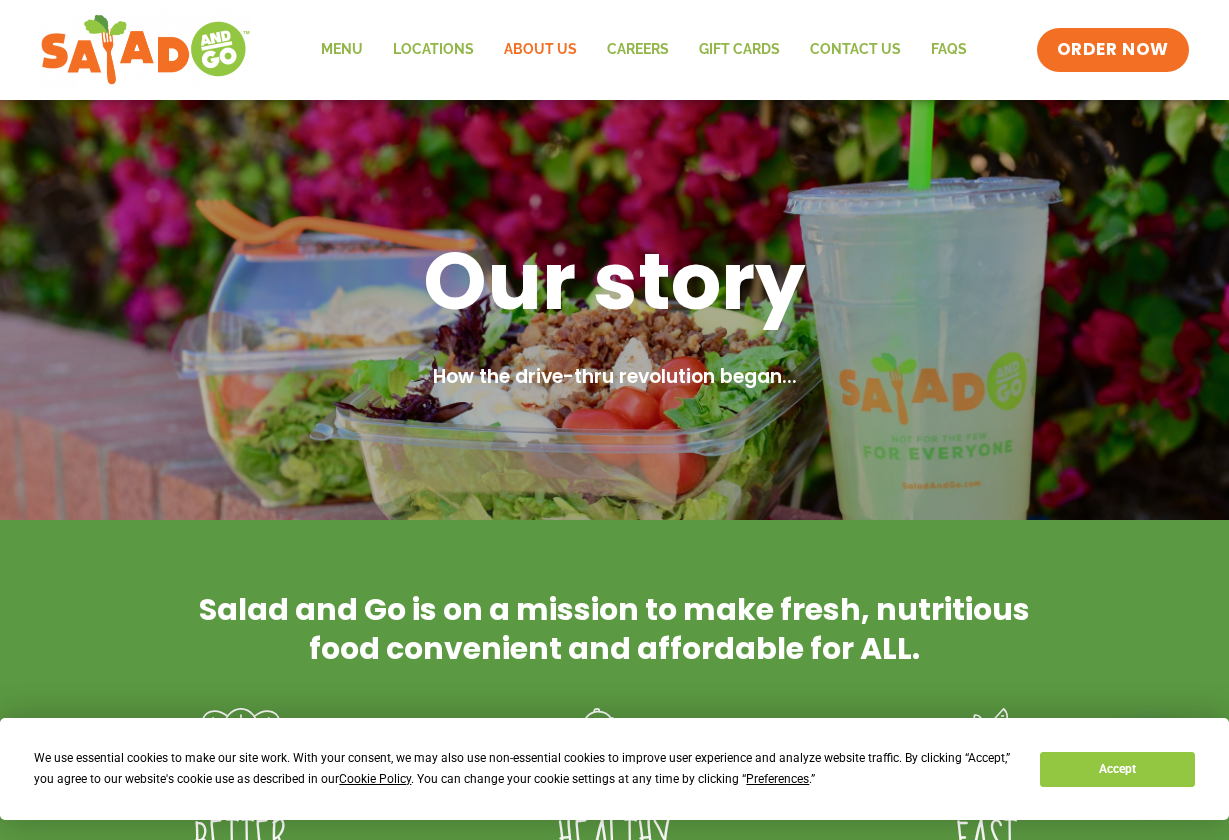 scroll, scrollTop: 0, scrollLeft: 0, axis: both 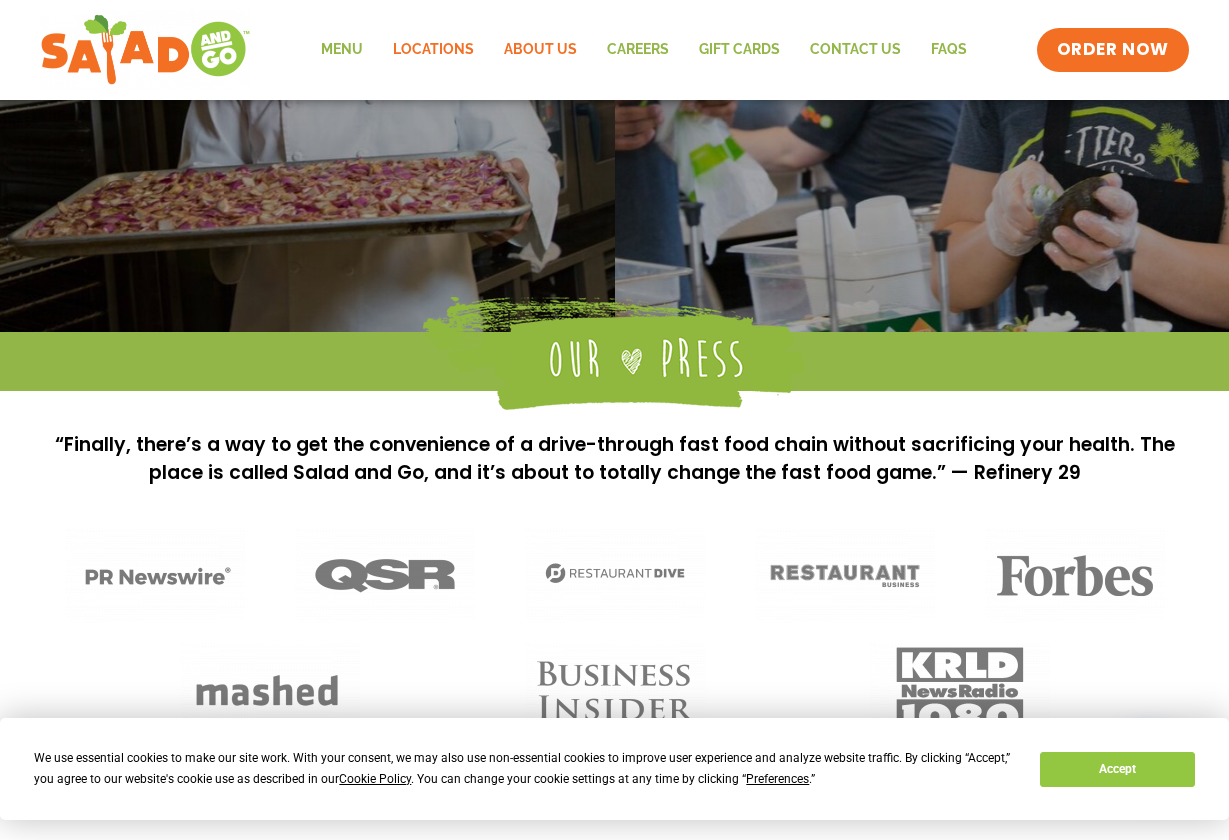 click on "Locations" 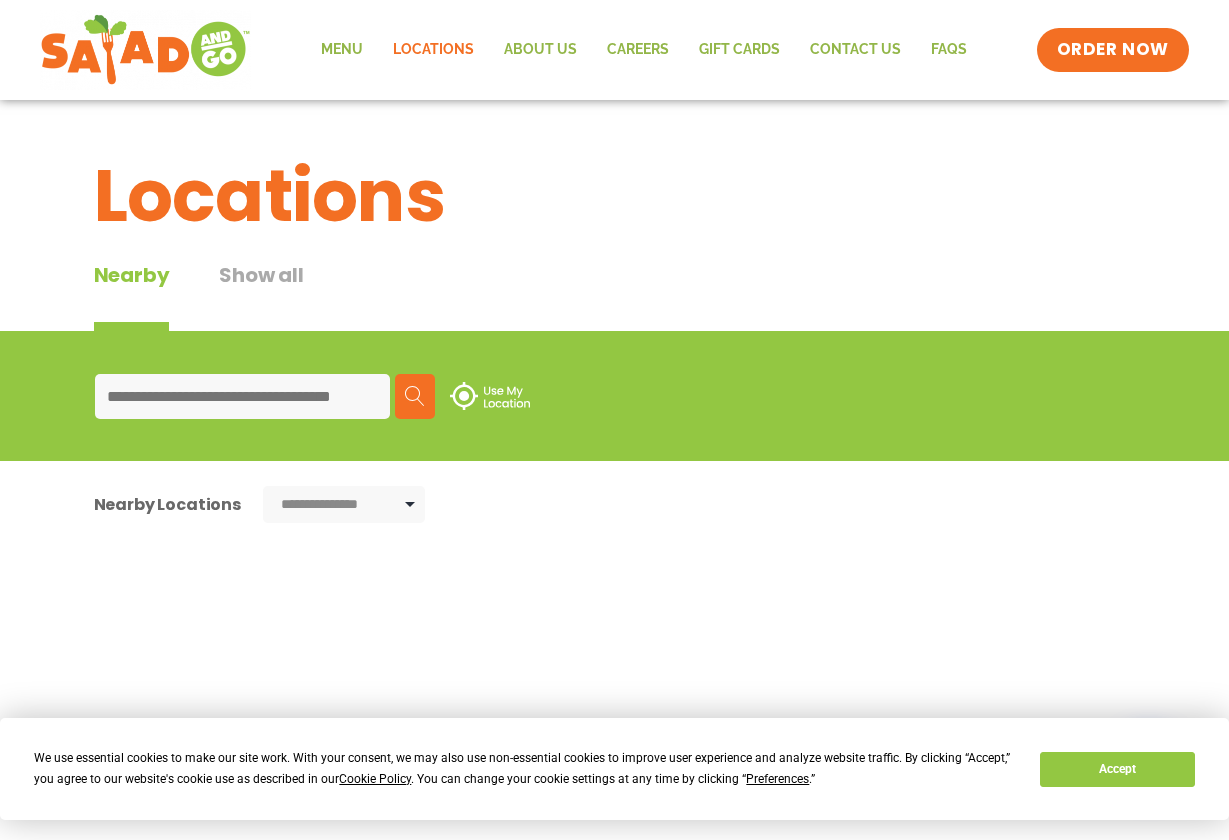 scroll, scrollTop: 0, scrollLeft: 0, axis: both 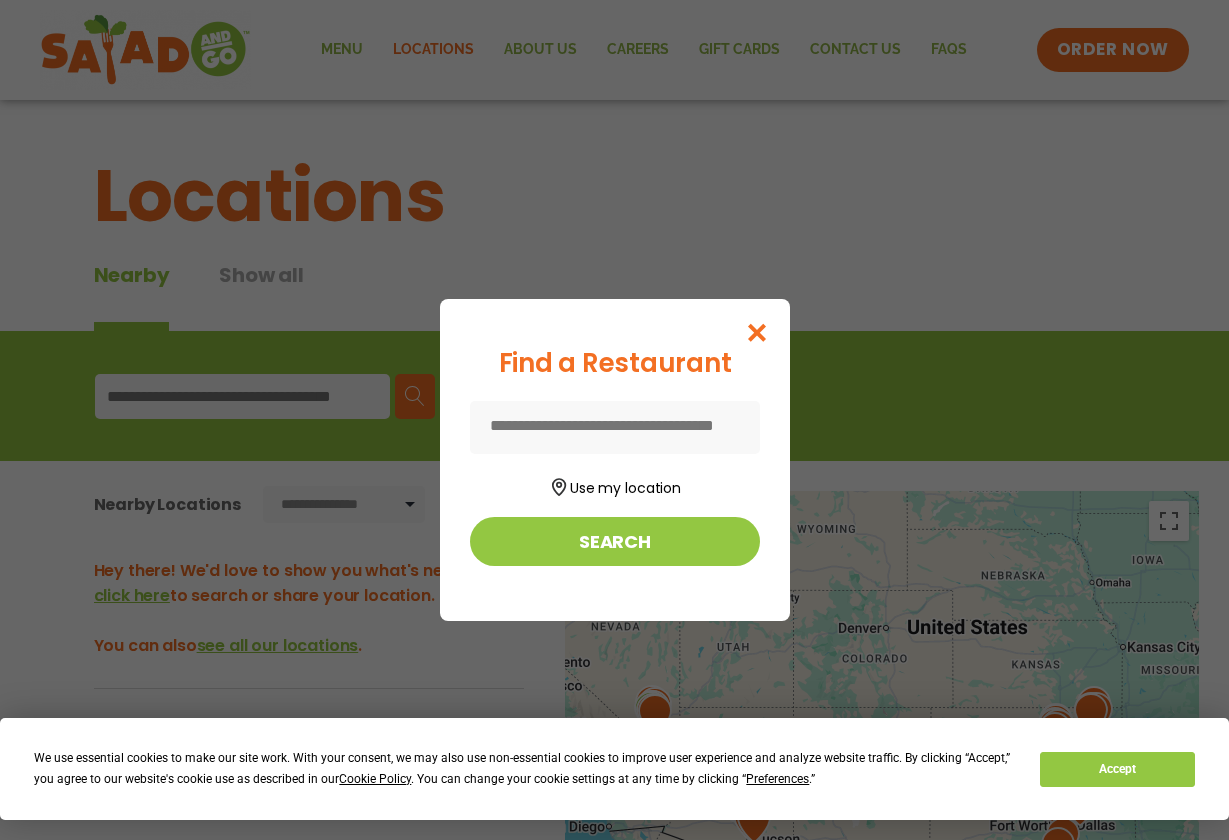 click at bounding box center [756, 332] 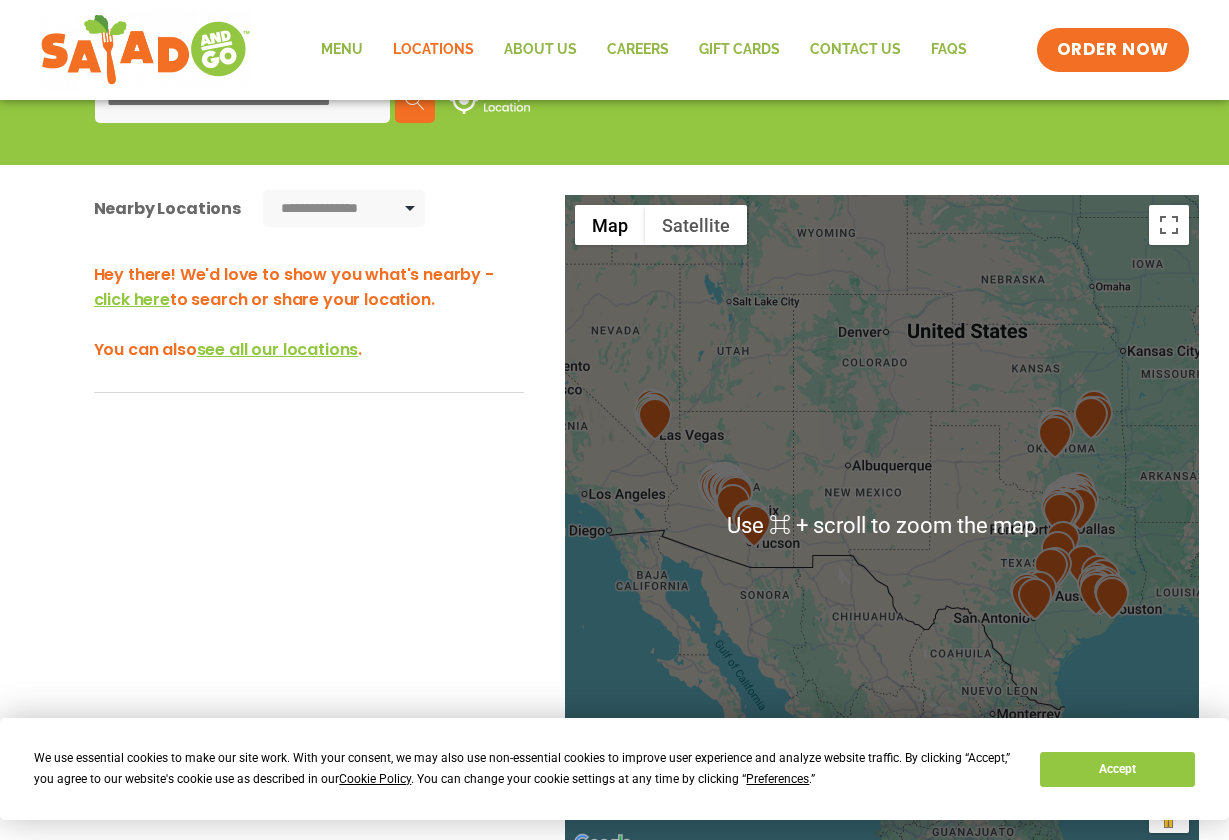 scroll, scrollTop: 297, scrollLeft: 0, axis: vertical 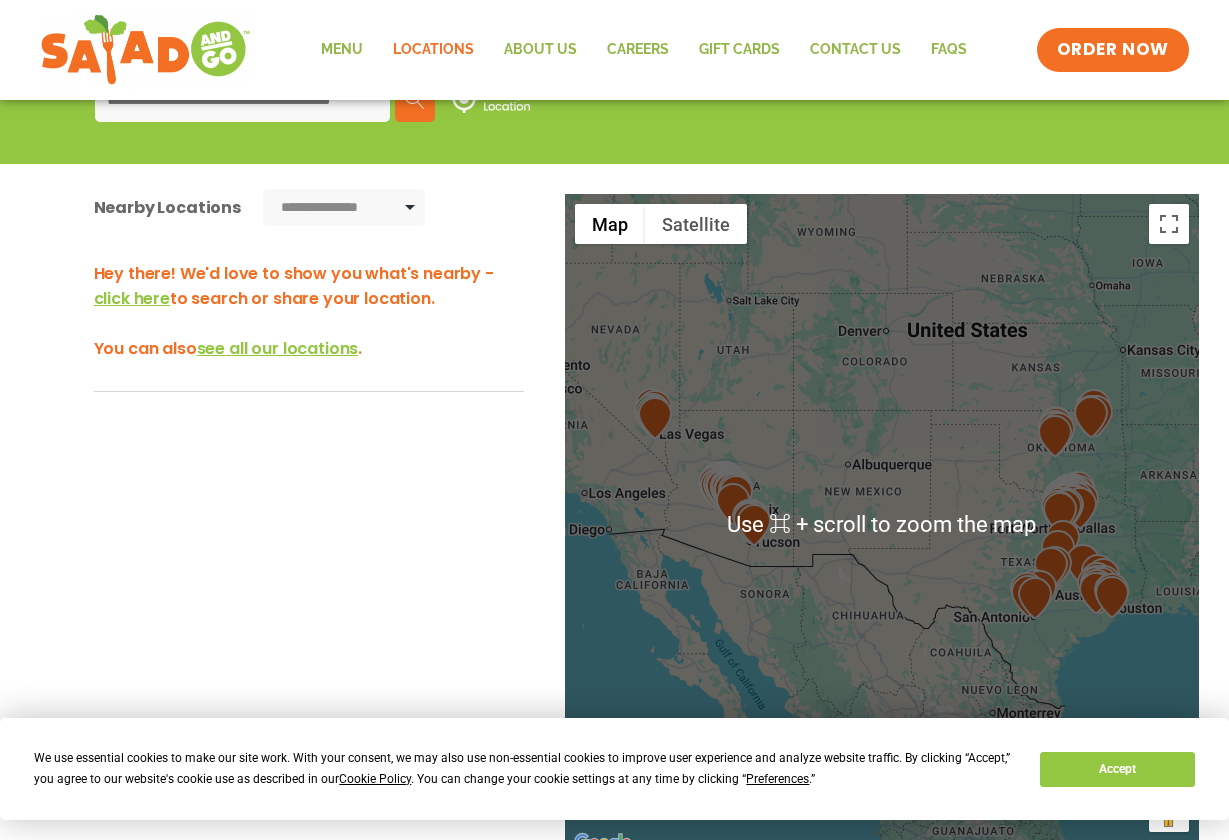 click on "Hey there! We'd love to show you what's nearby -  click here  to search or share your location. You can also  see all our locations ." at bounding box center [309, 571] 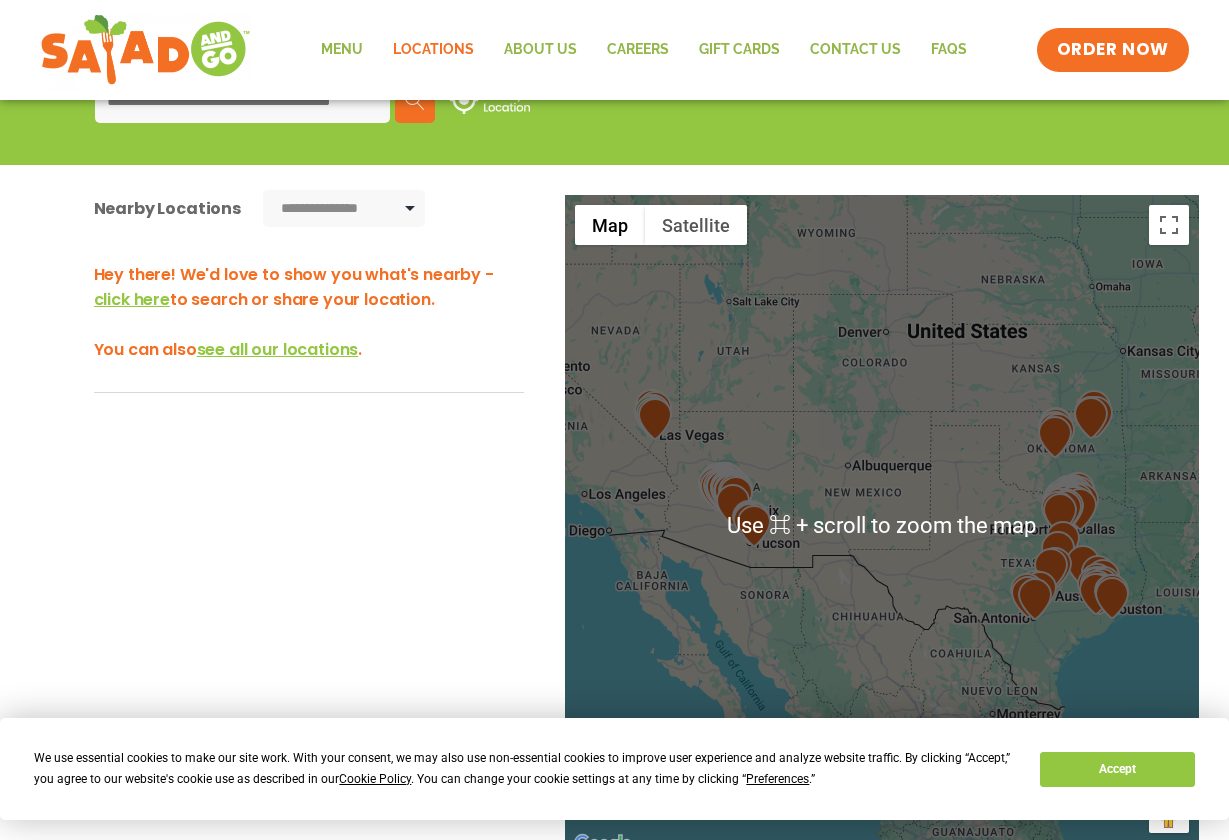 scroll, scrollTop: 273, scrollLeft: 0, axis: vertical 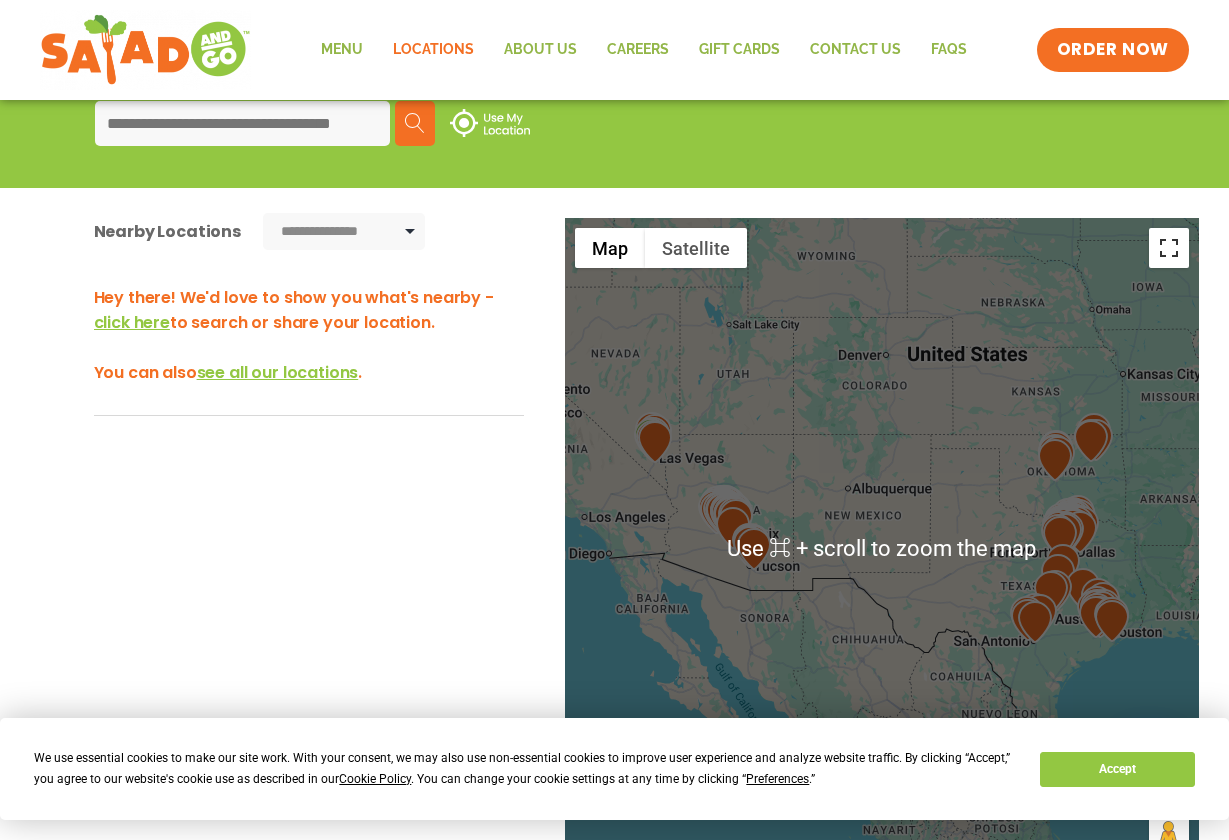 click at bounding box center (1169, 248) 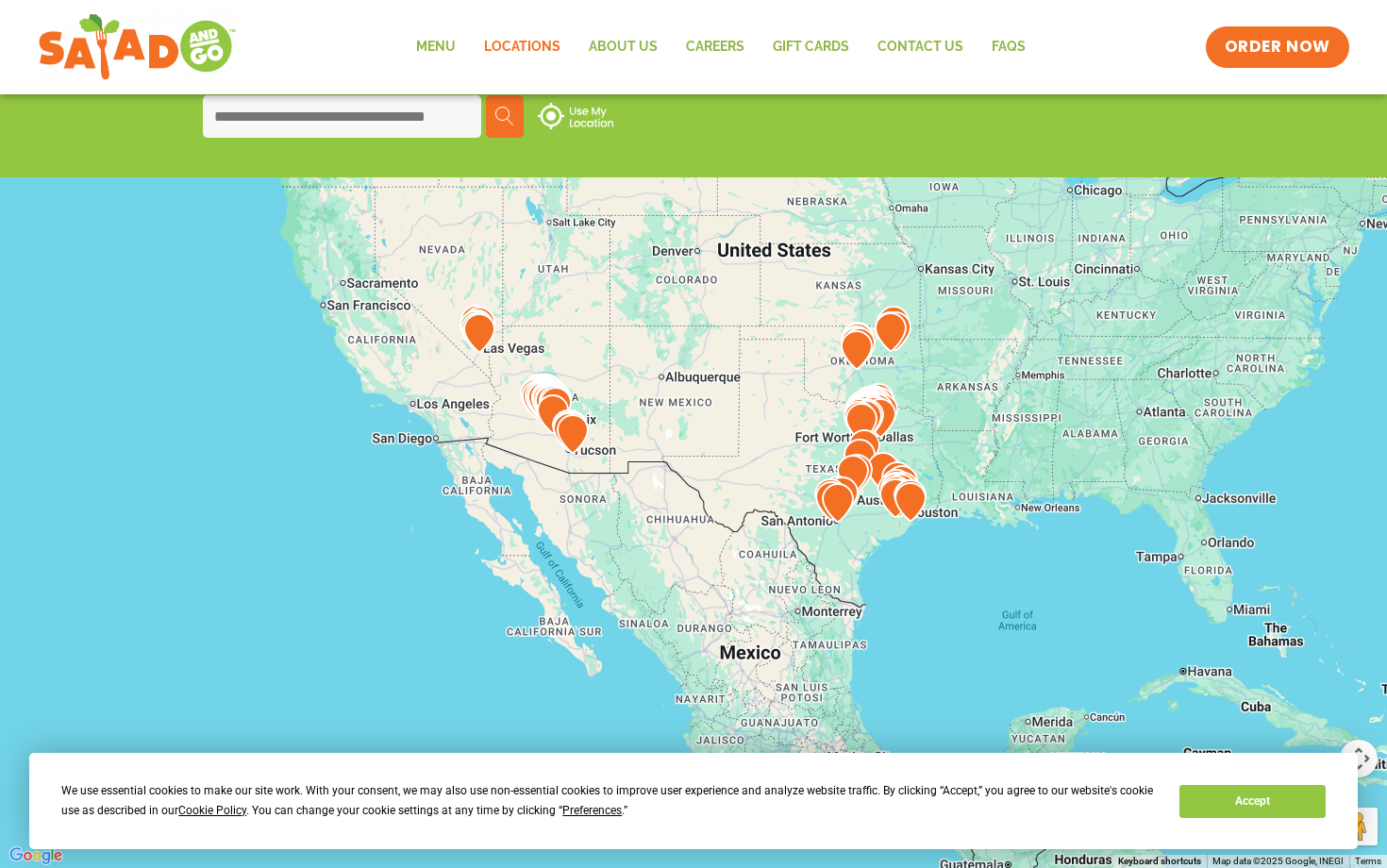 click at bounding box center (1359, 28) 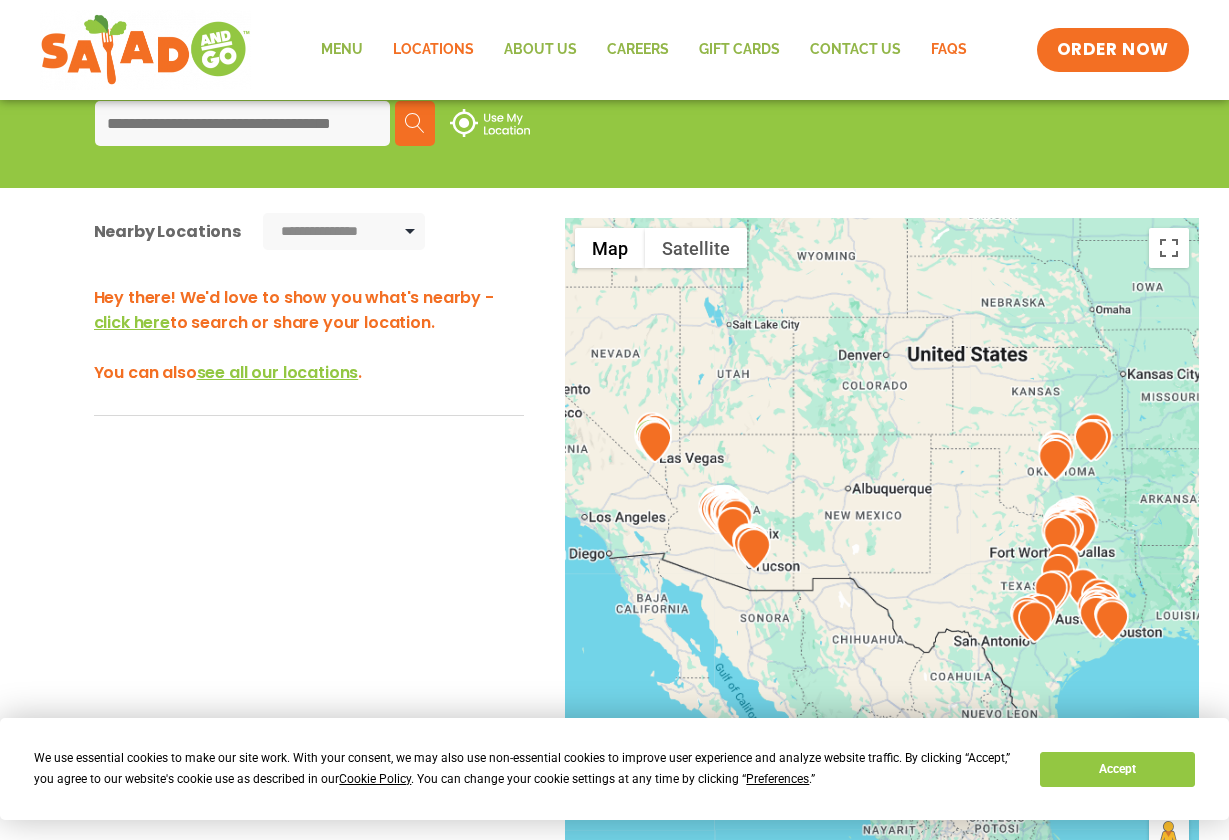 click on "FAQs" 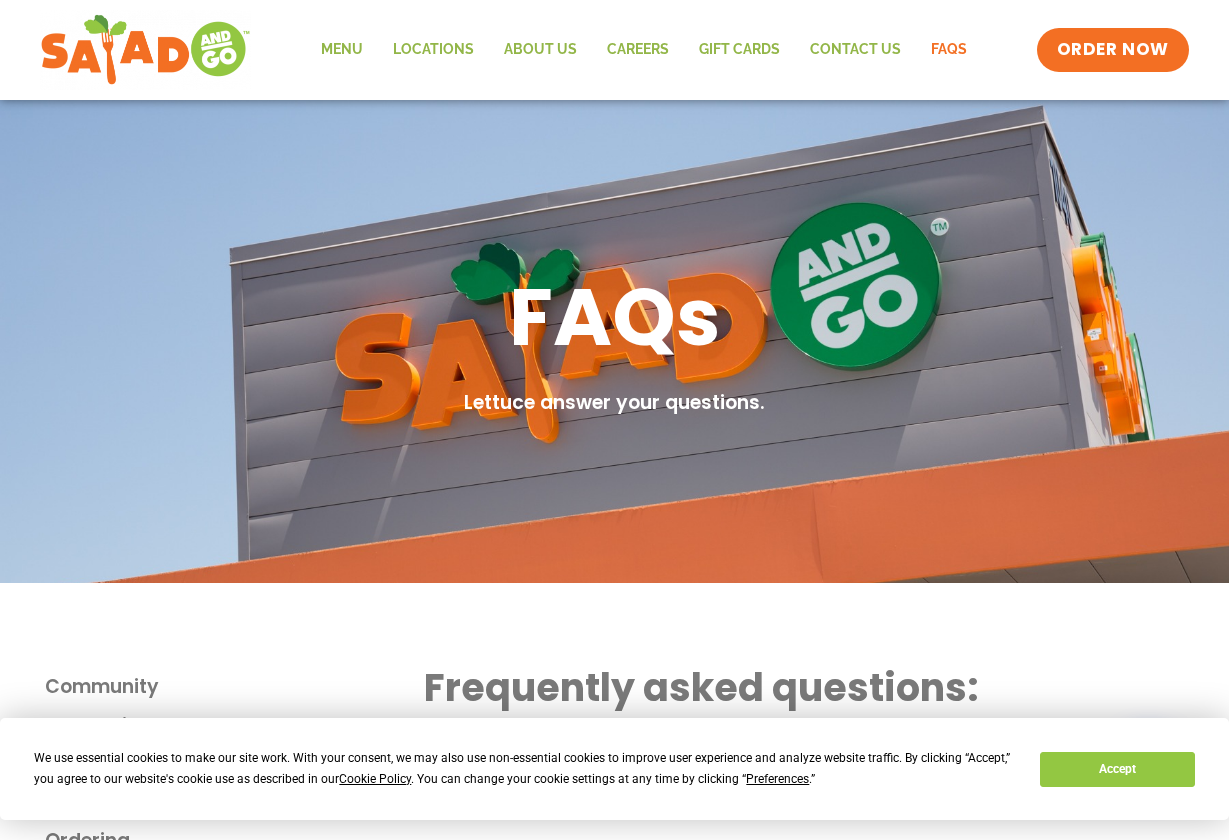 scroll, scrollTop: 0, scrollLeft: 0, axis: both 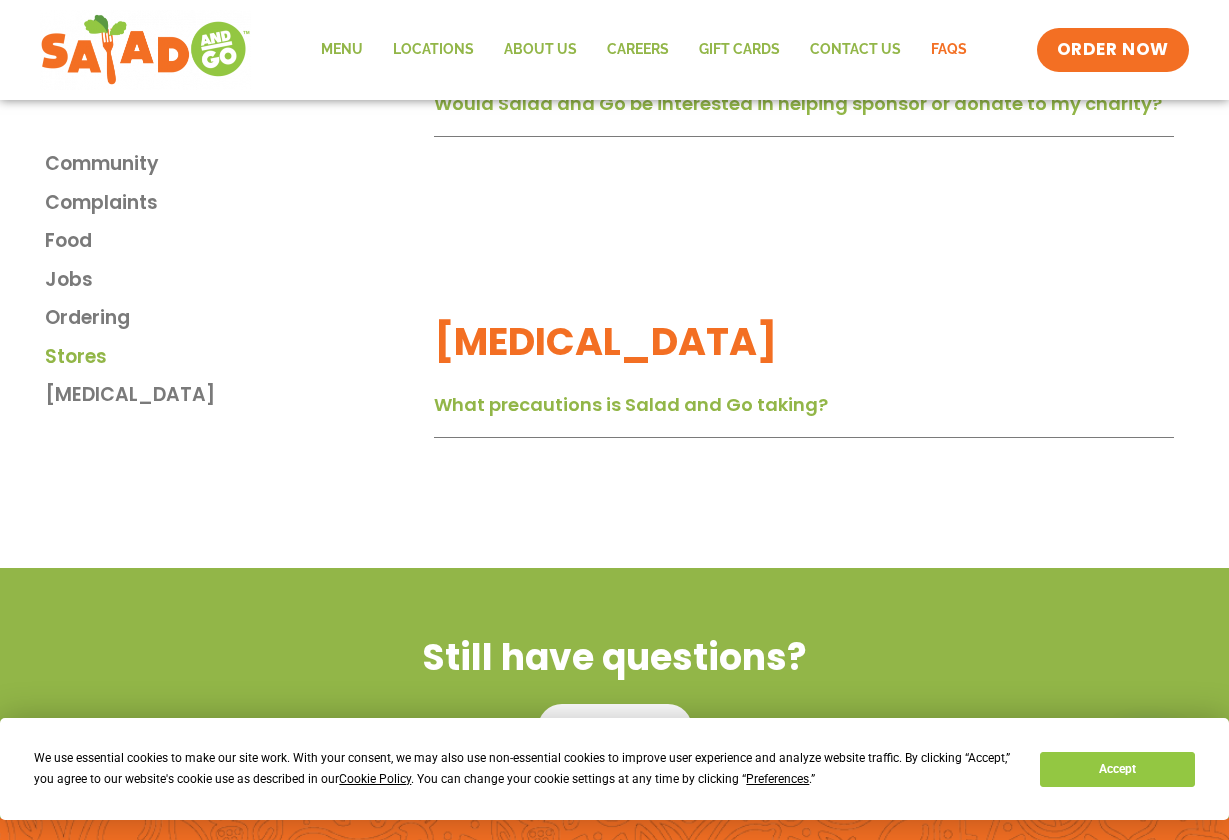 click on "Stores" at bounding box center [76, 357] 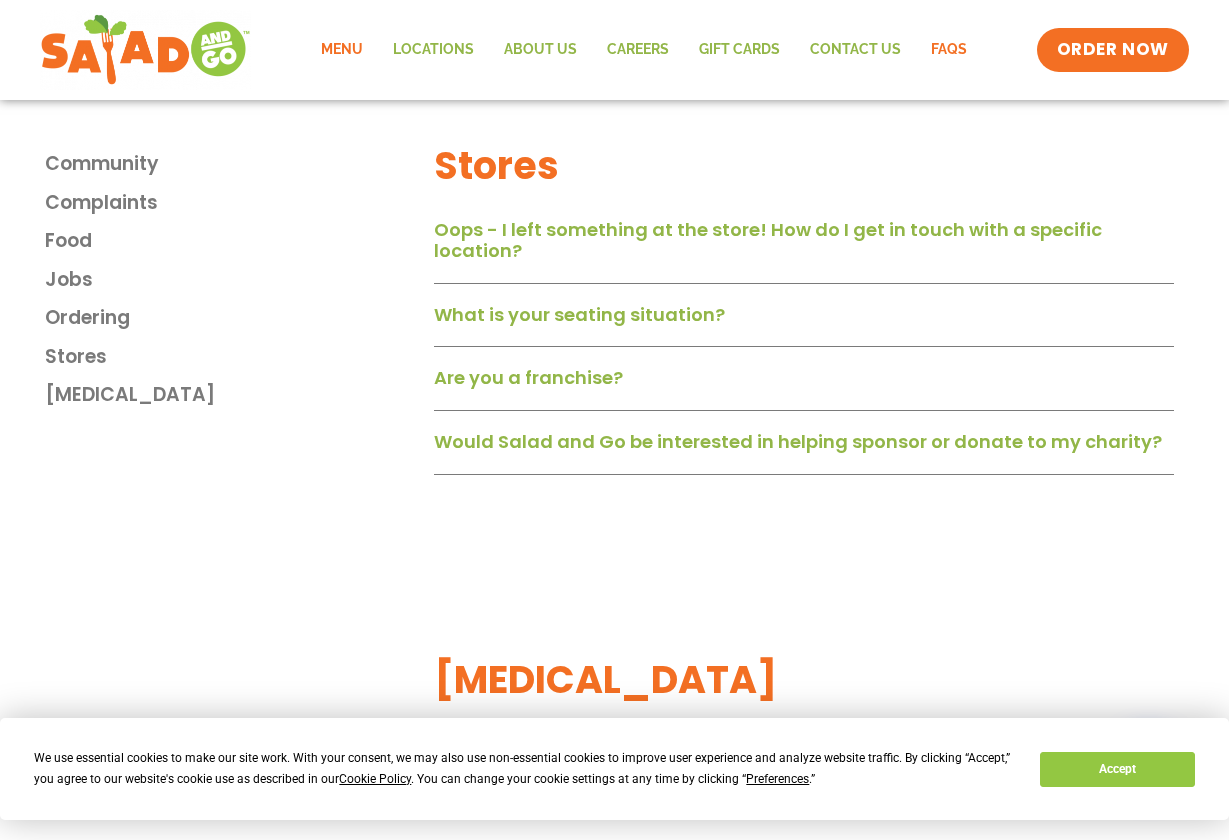 click on "Menu" 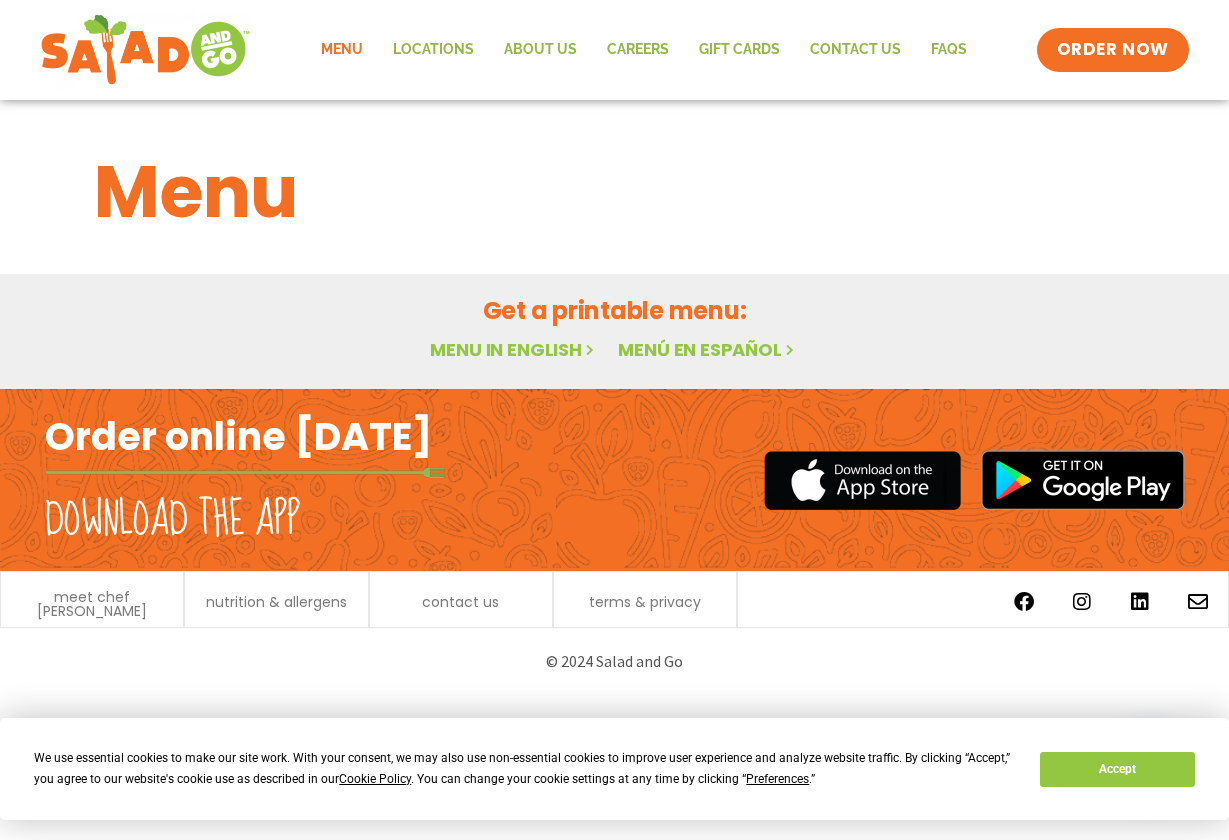 scroll, scrollTop: 0, scrollLeft: 0, axis: both 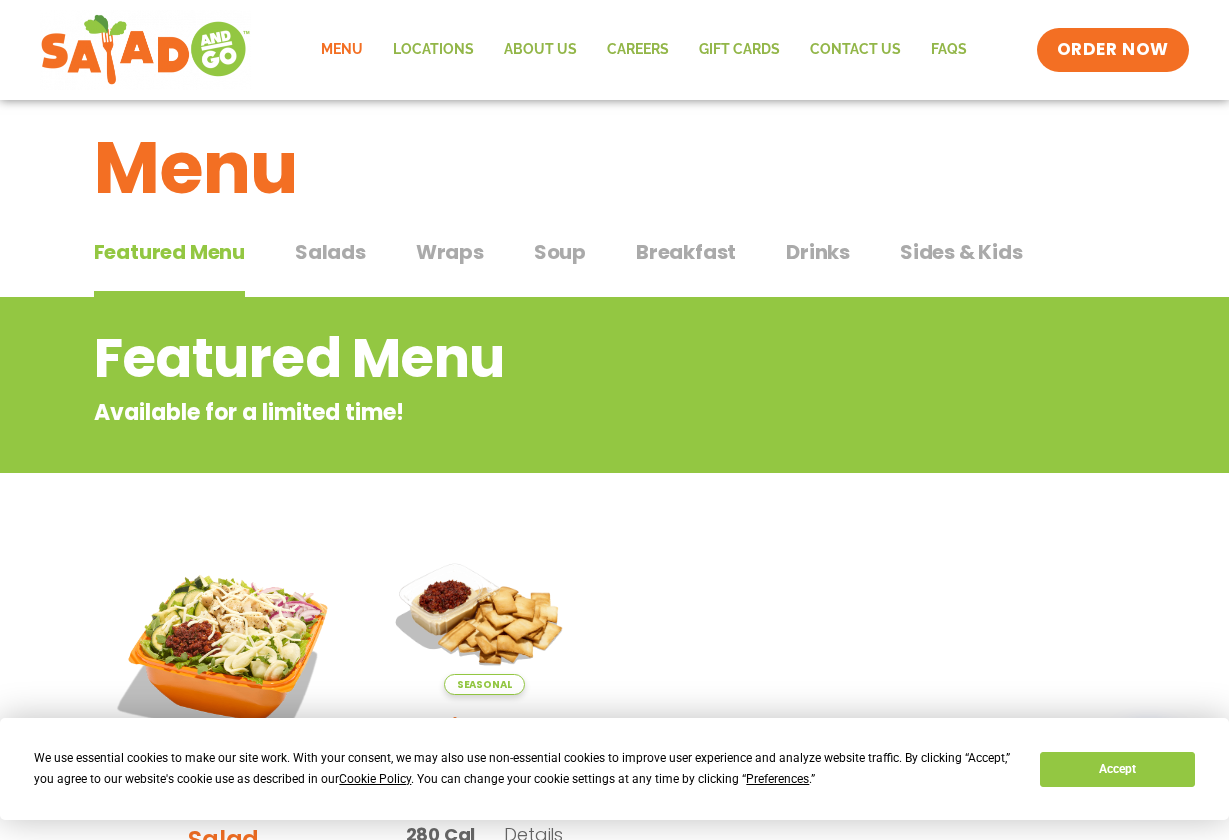 click on "Wraps" at bounding box center [450, 252] 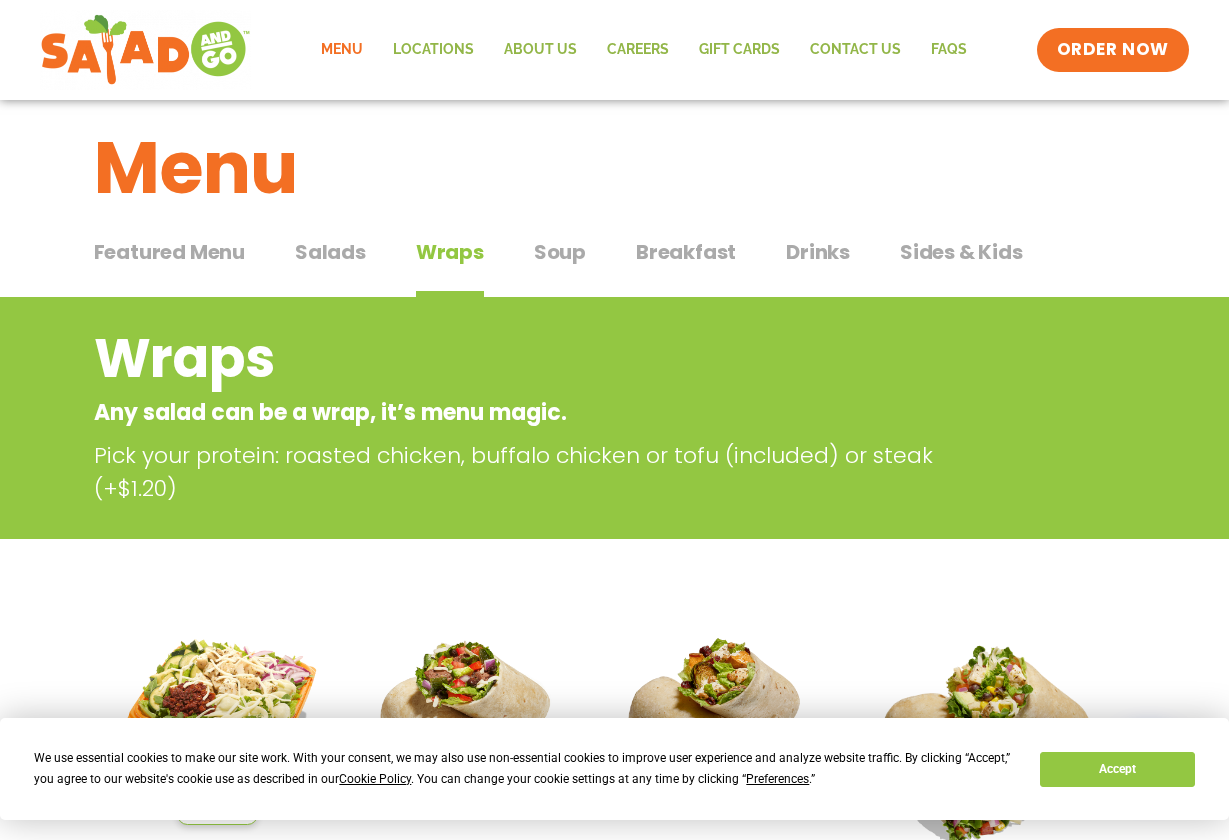 scroll, scrollTop: 15, scrollLeft: 0, axis: vertical 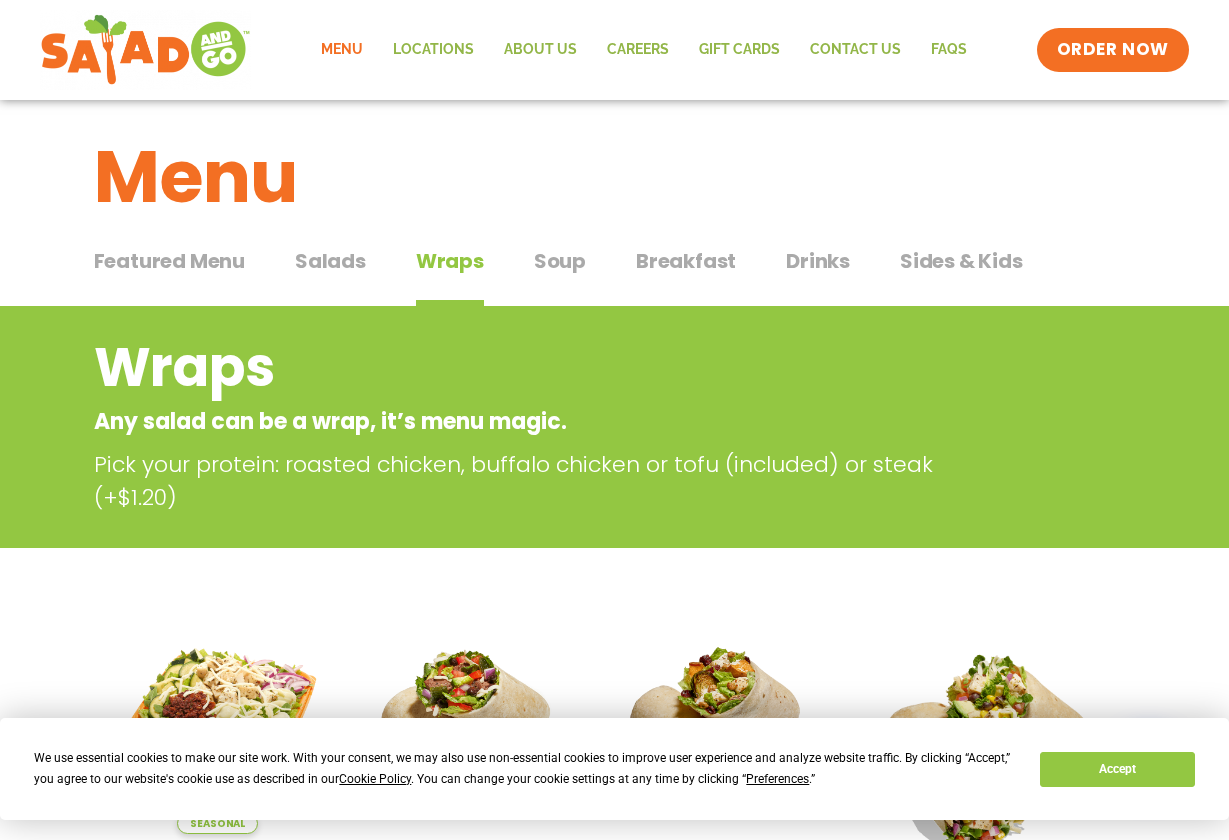 click on "Breakfast" at bounding box center (686, 261) 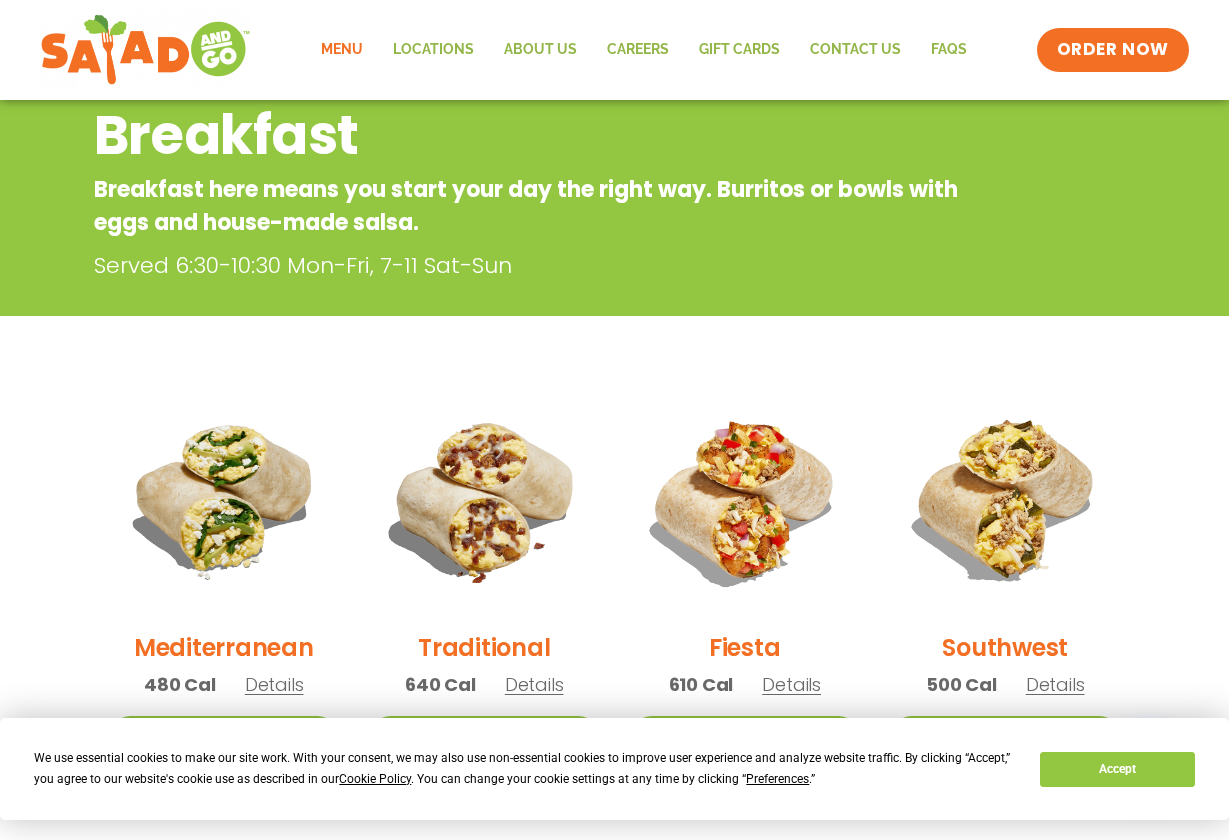 scroll, scrollTop: 251, scrollLeft: 0, axis: vertical 